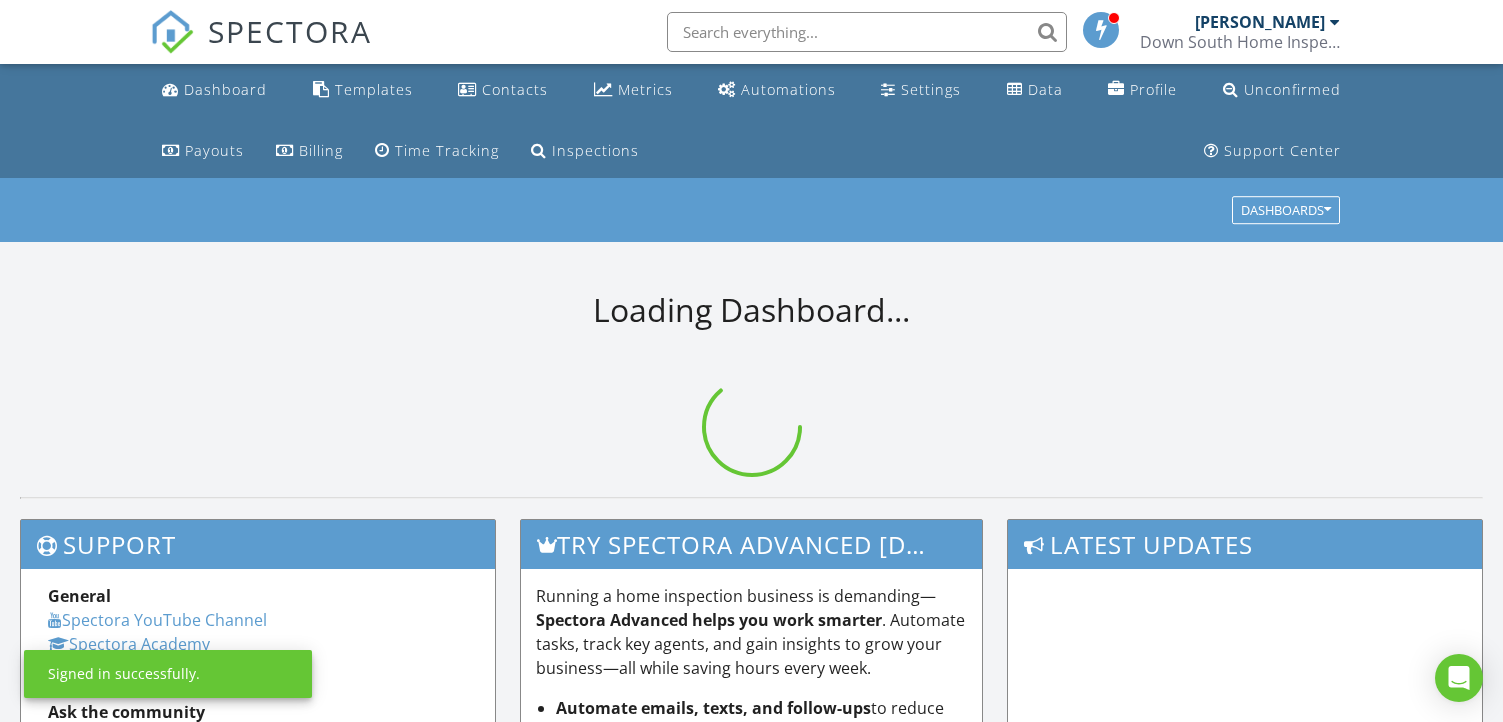 scroll, scrollTop: 0, scrollLeft: 0, axis: both 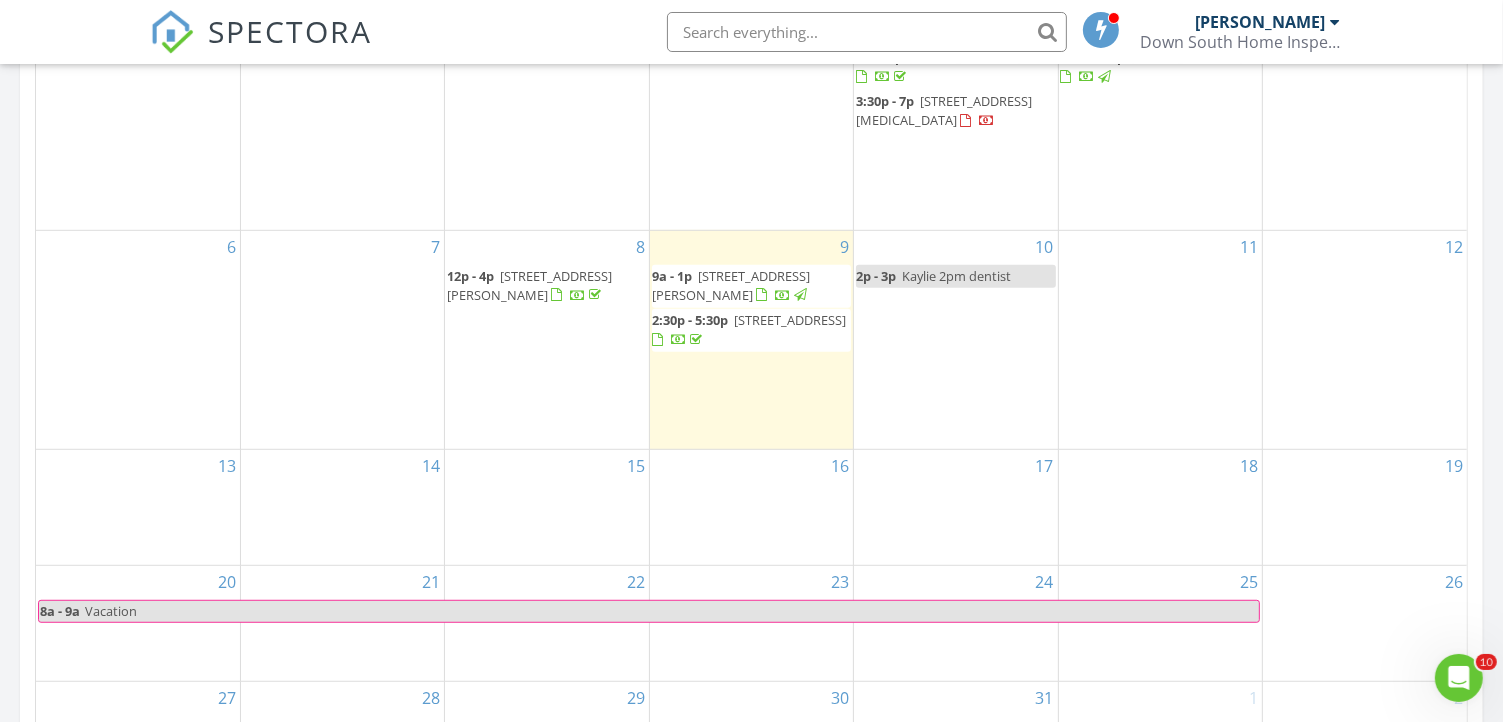 click on "827 Blanchard St, Baton Rouge 70806" at bounding box center (731, 285) 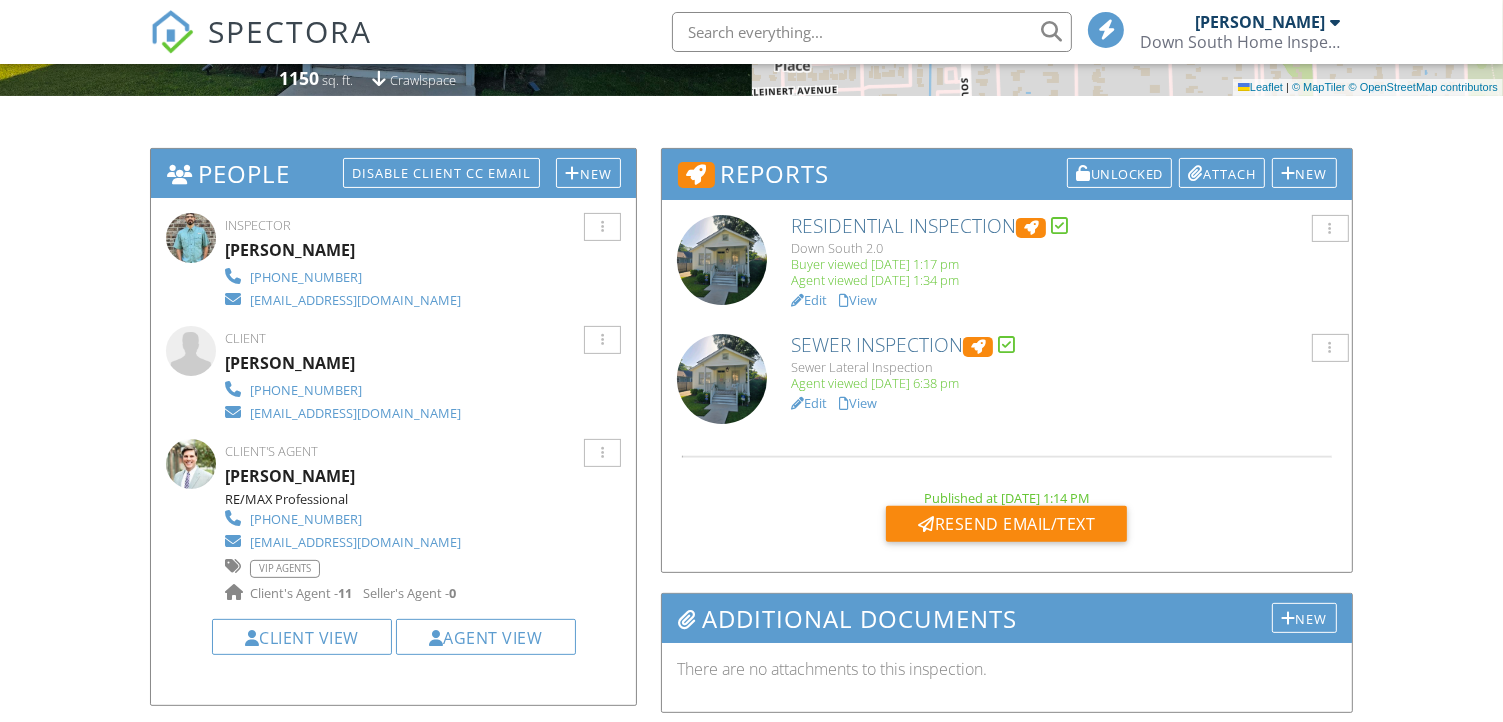 scroll, scrollTop: 500, scrollLeft: 0, axis: vertical 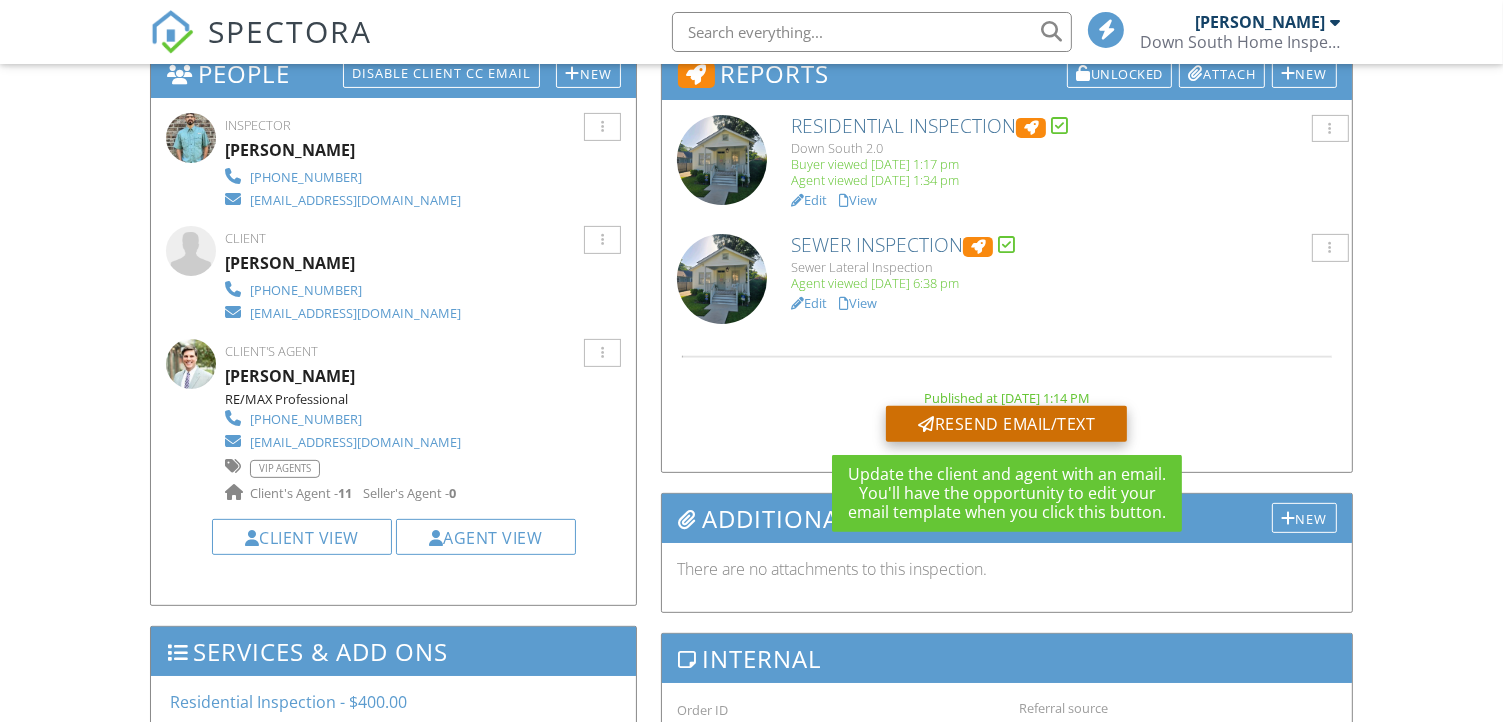 click on "Resend Email/Text" at bounding box center (1006, 424) 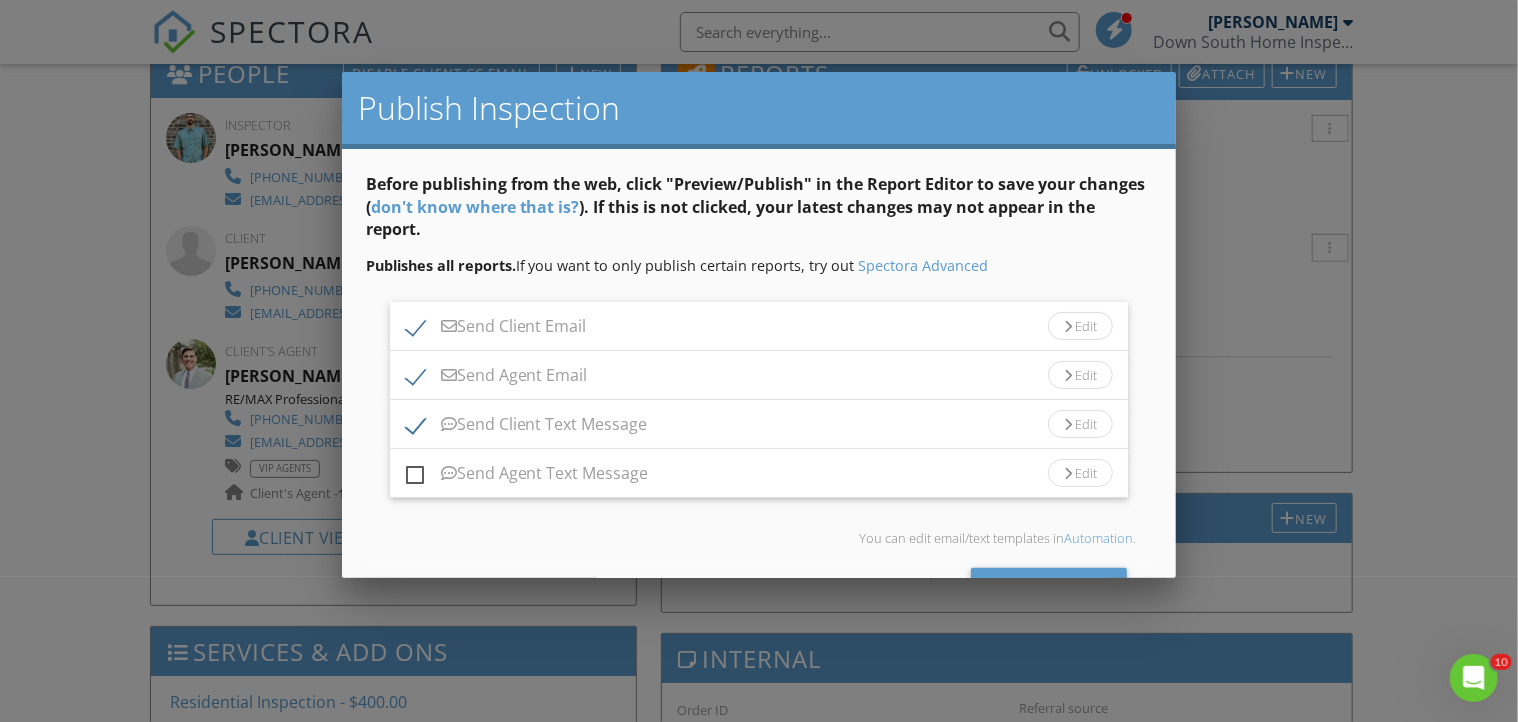 scroll, scrollTop: 0, scrollLeft: 0, axis: both 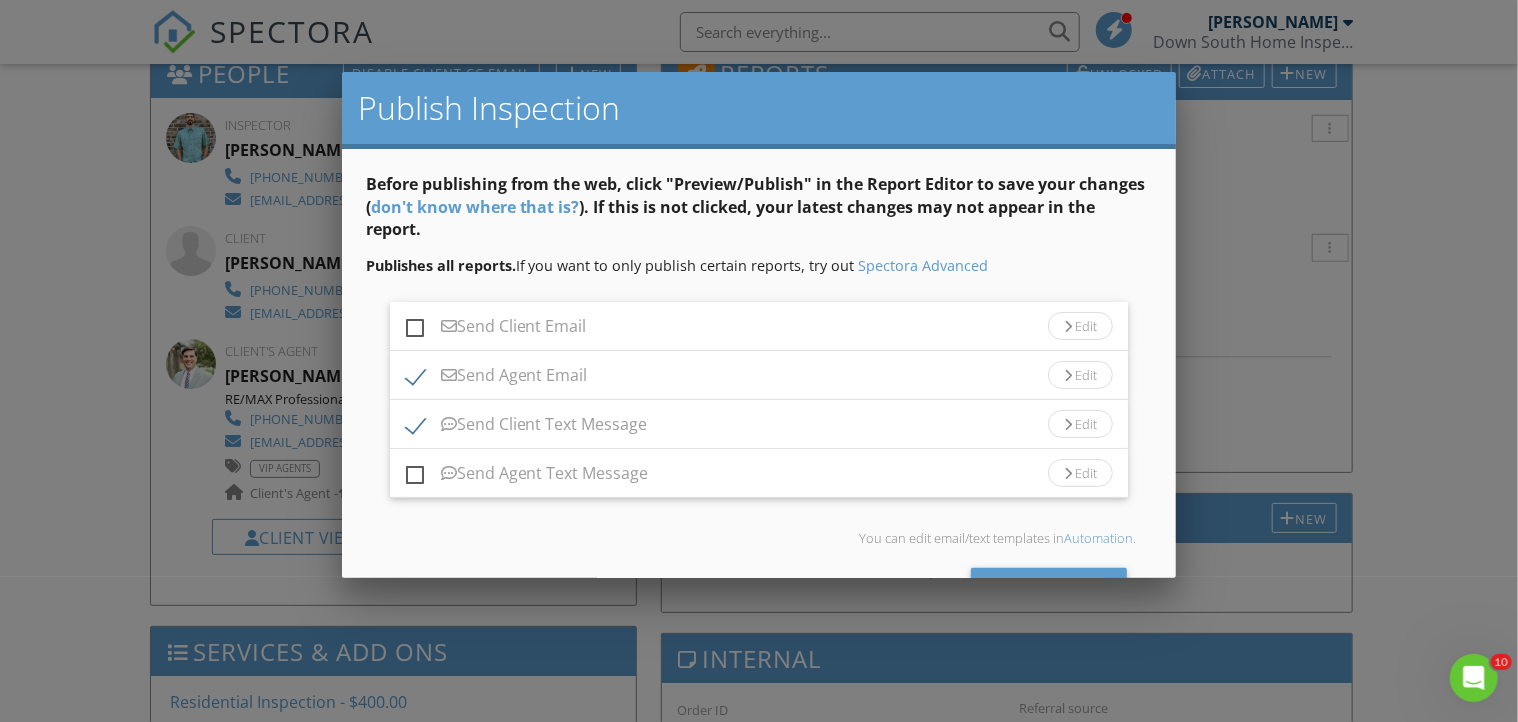 click on "Send Client Text Message" at bounding box center (527, 427) 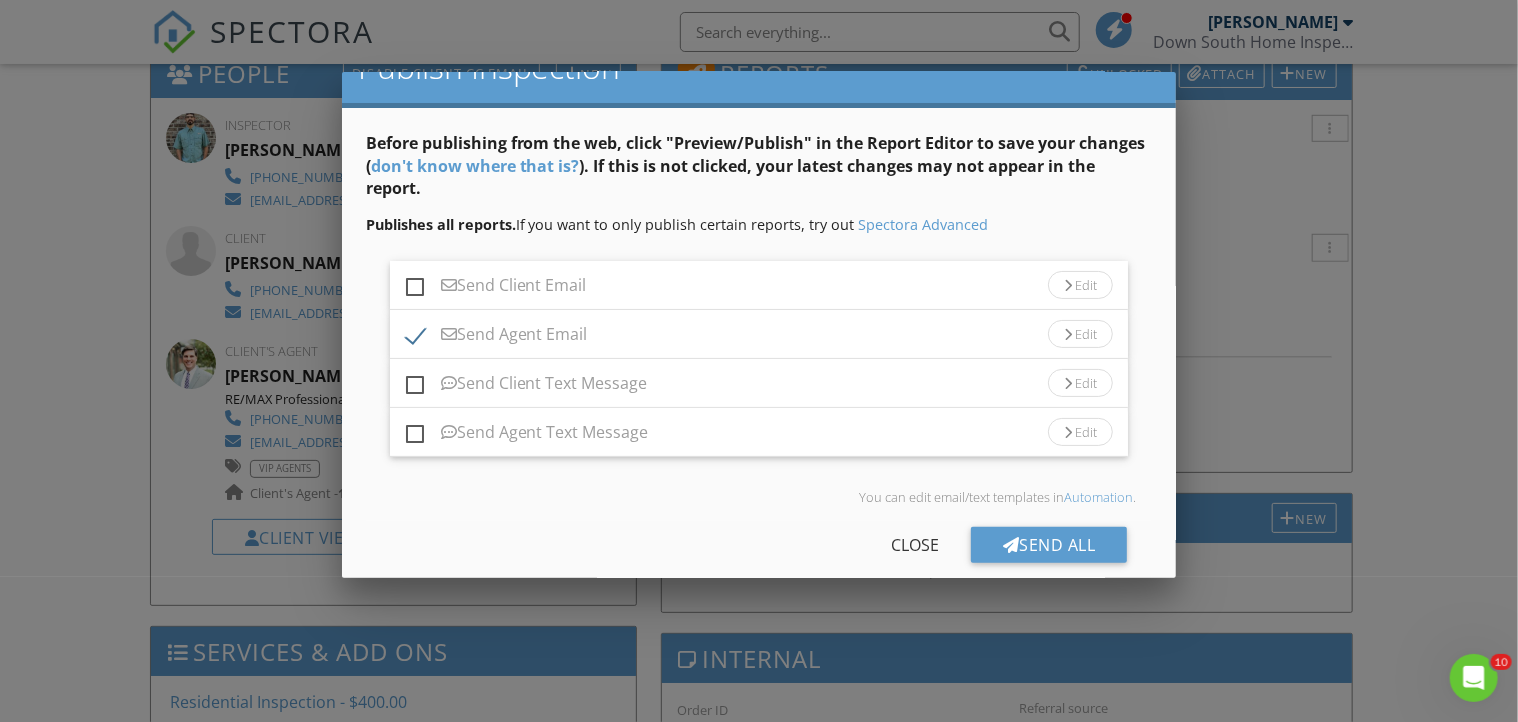 scroll, scrollTop: 62, scrollLeft: 0, axis: vertical 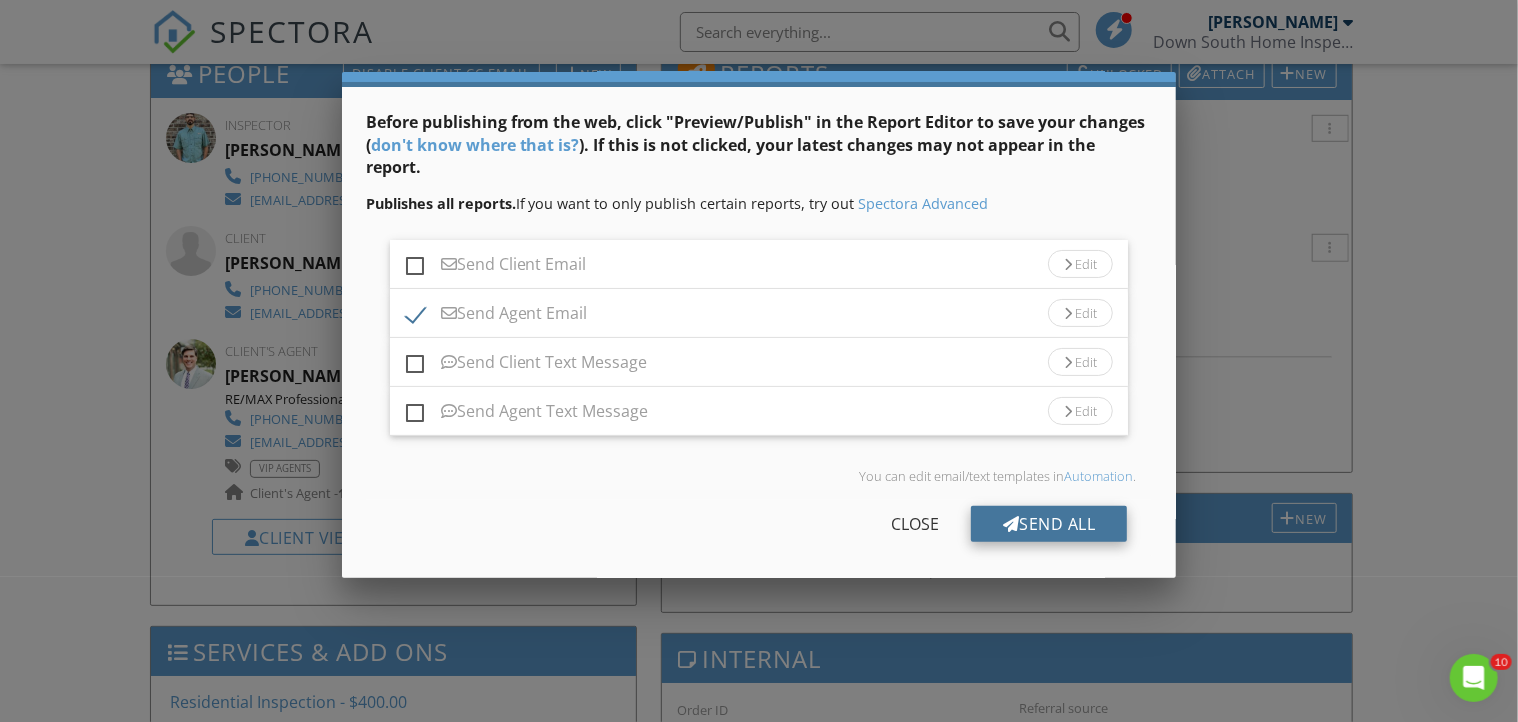click on "Send All" at bounding box center [1049, 524] 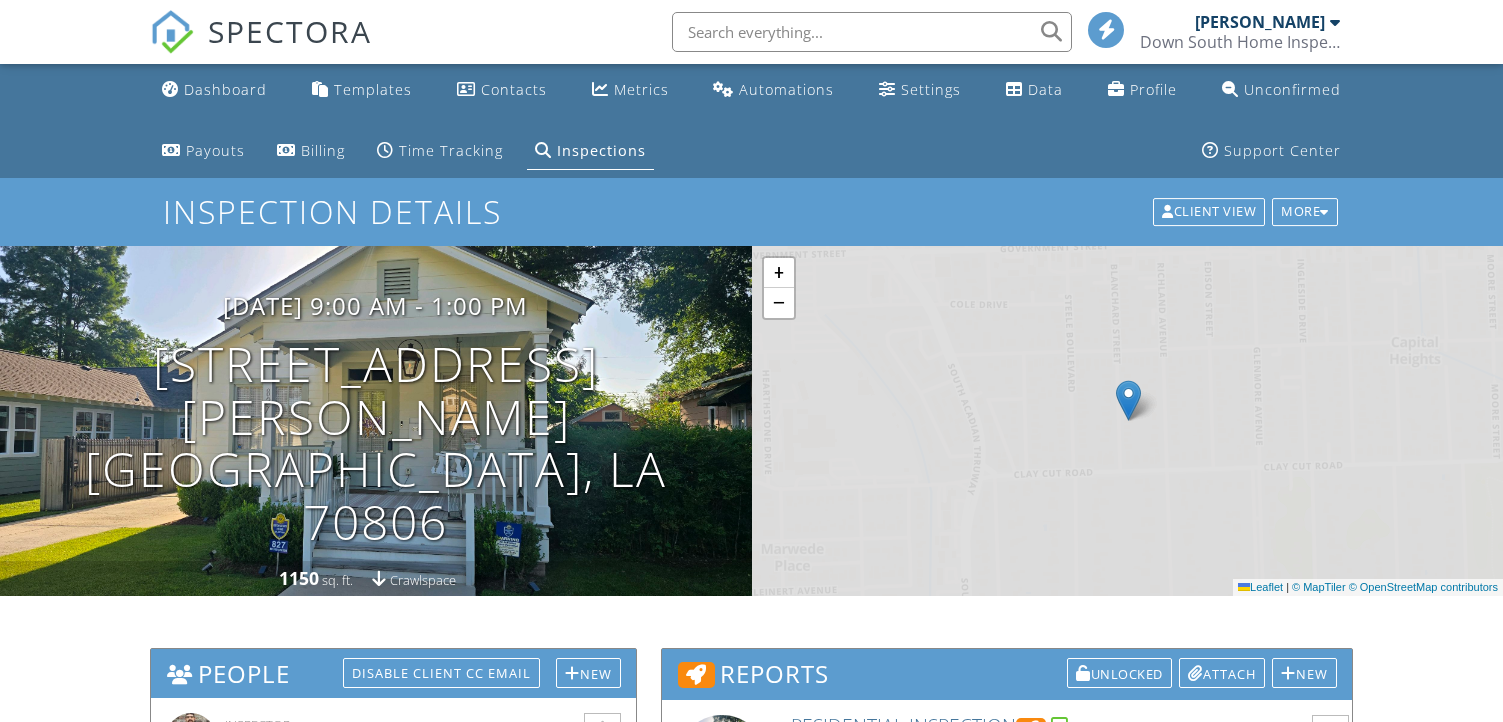 scroll, scrollTop: 600, scrollLeft: 0, axis: vertical 